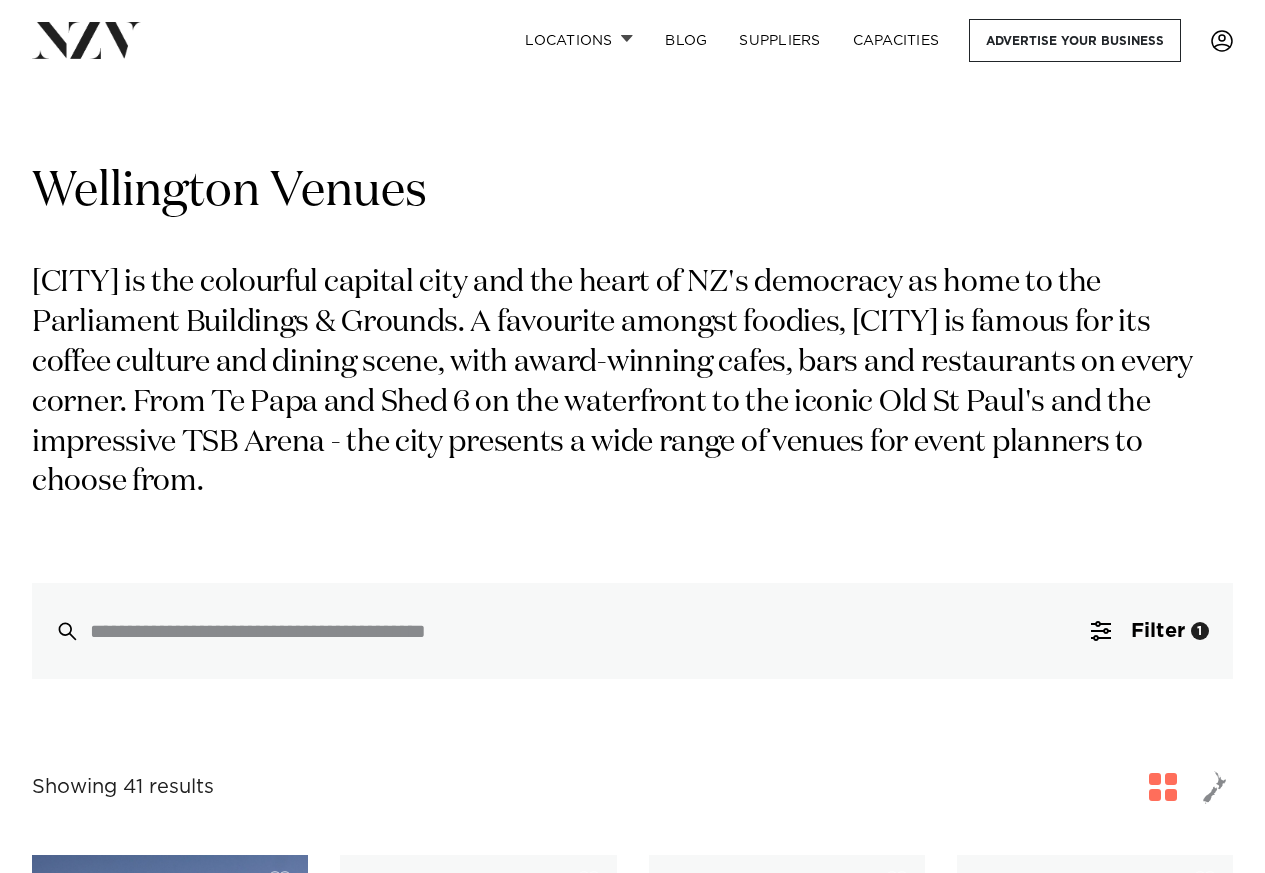 scroll, scrollTop: 0, scrollLeft: 0, axis: both 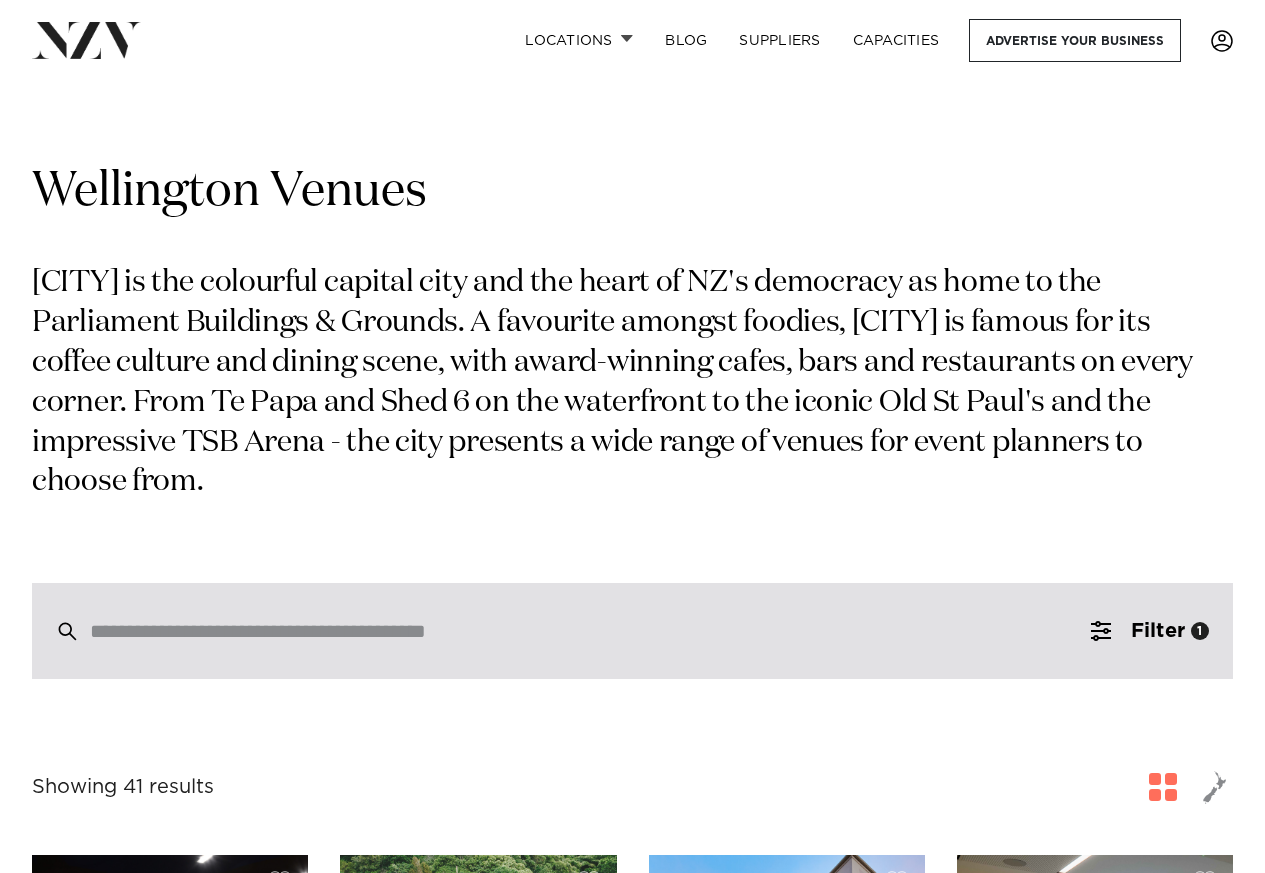 click at bounding box center (590, 631) 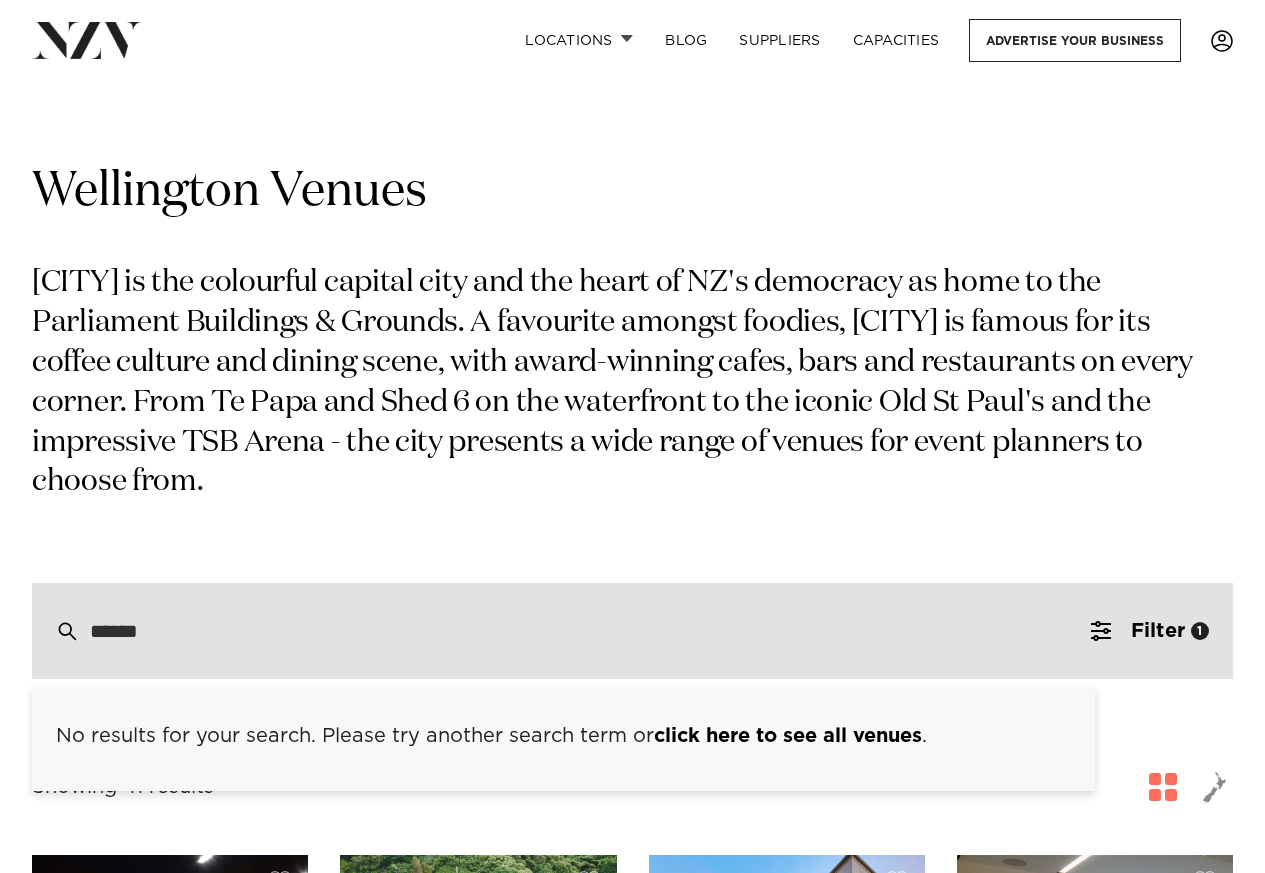 type on "******" 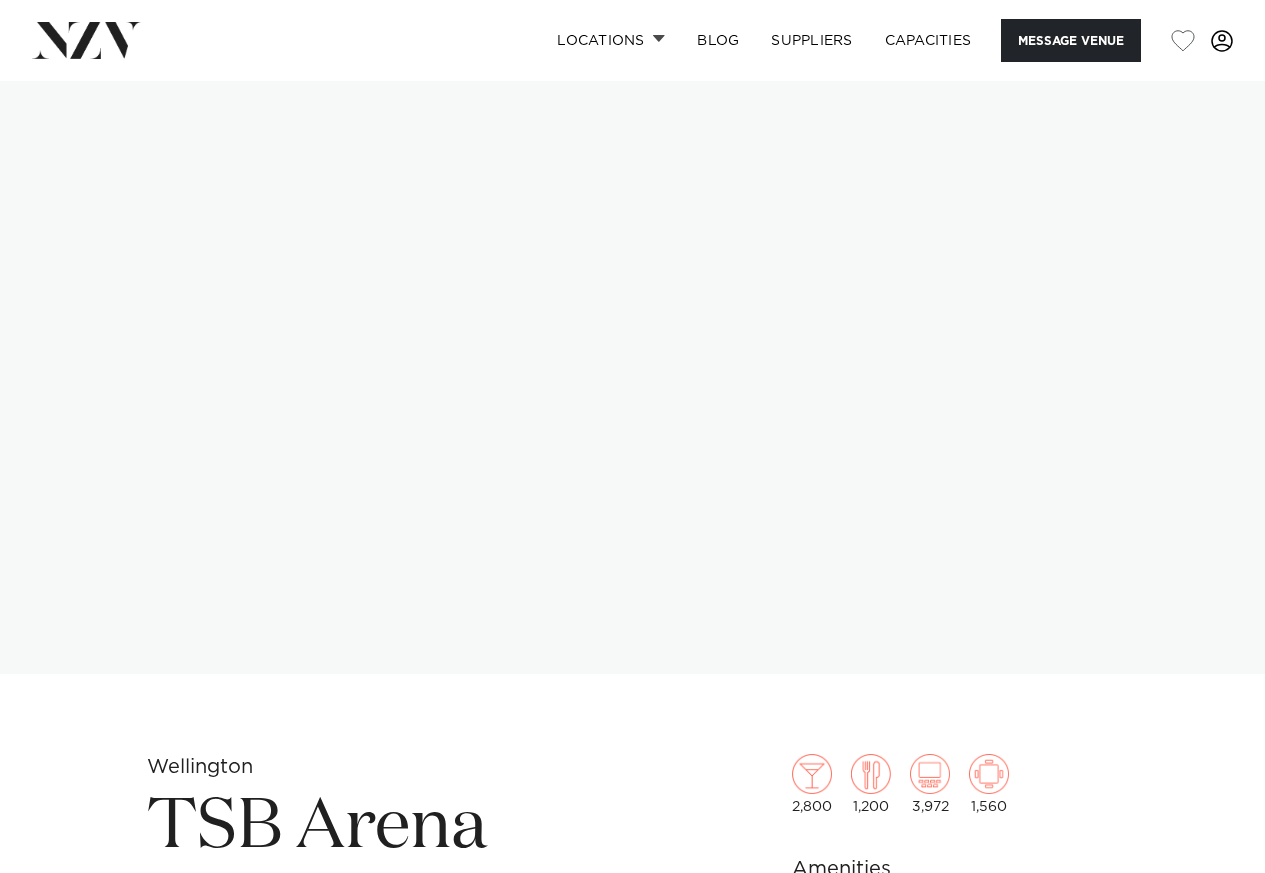 scroll, scrollTop: 0, scrollLeft: 0, axis: both 